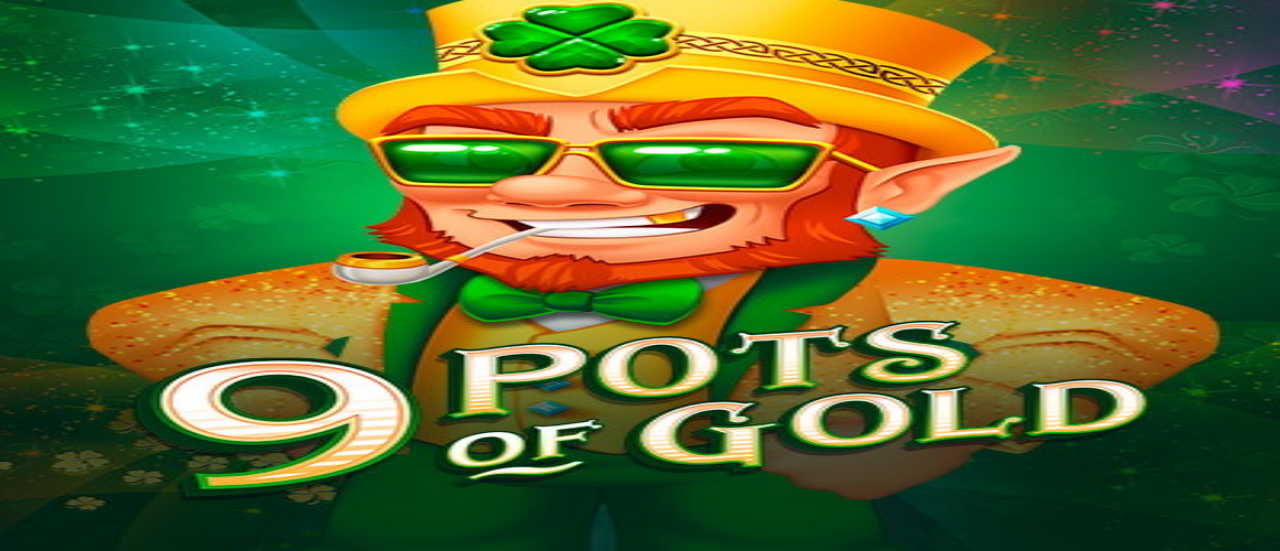 scroll, scrollTop: 0, scrollLeft: 0, axis: both 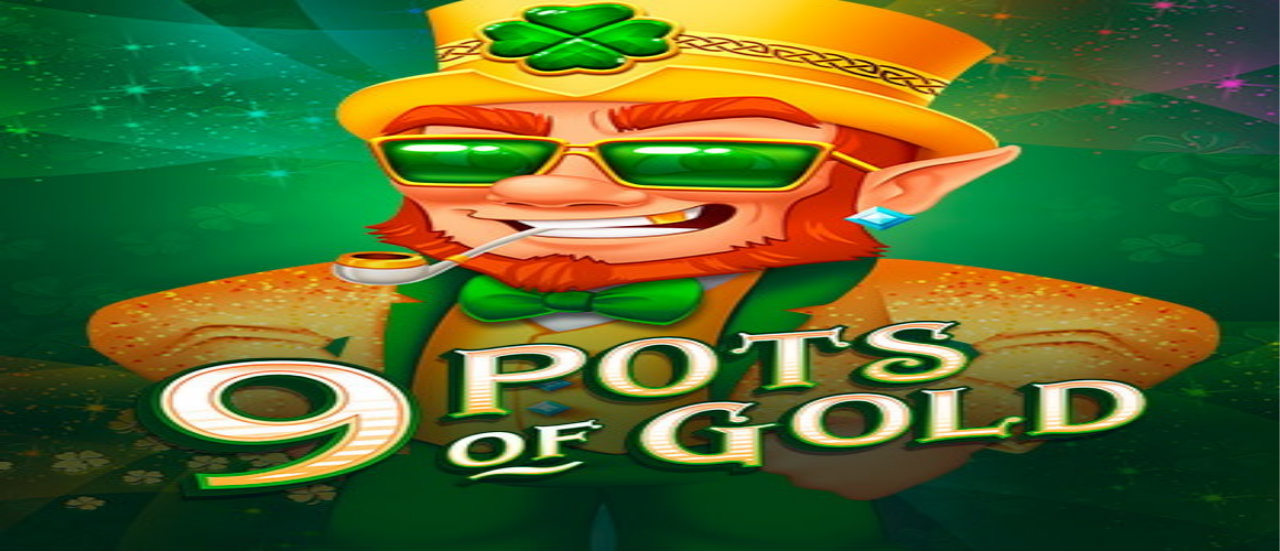 click on "Log in" at bounding box center (105, 72) 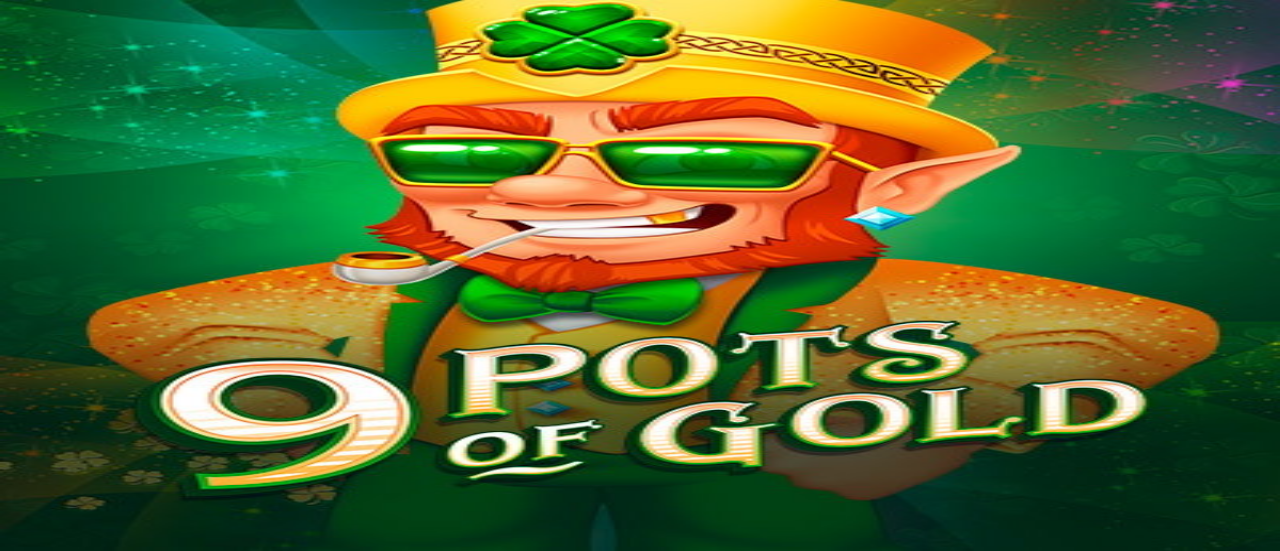 click at bounding box center [79, 498] 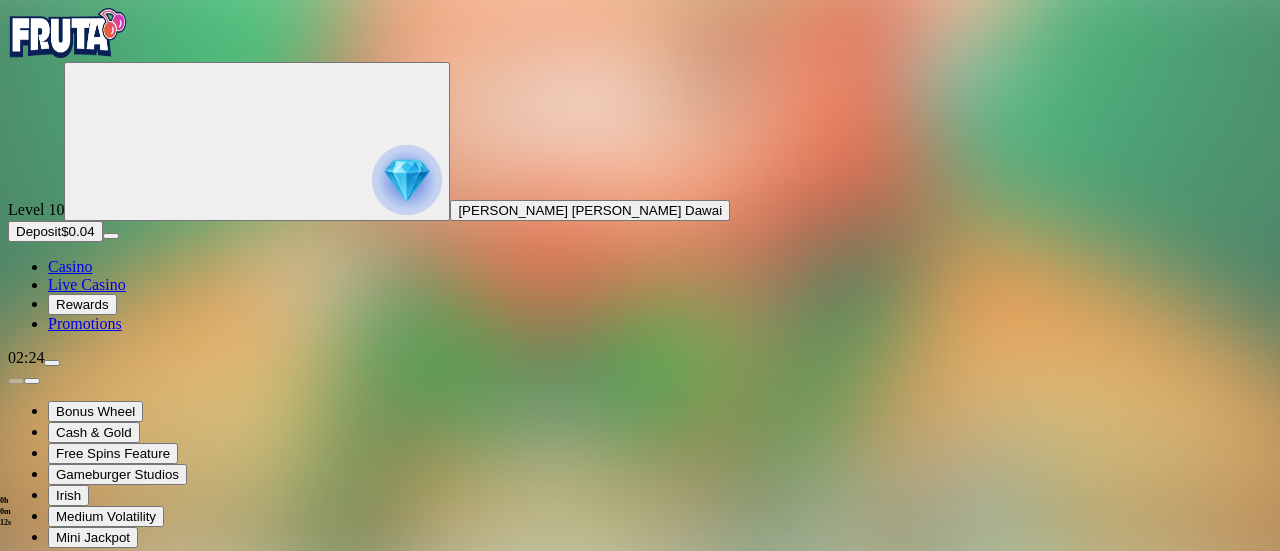 click at bounding box center [52, 363] 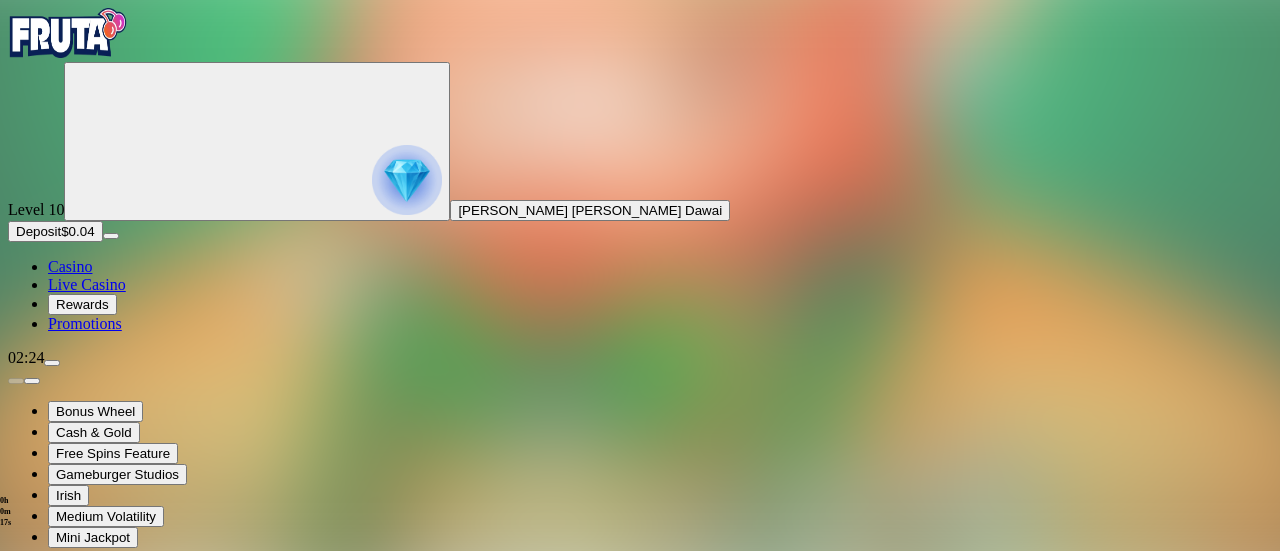 scroll, scrollTop: 156, scrollLeft: 0, axis: vertical 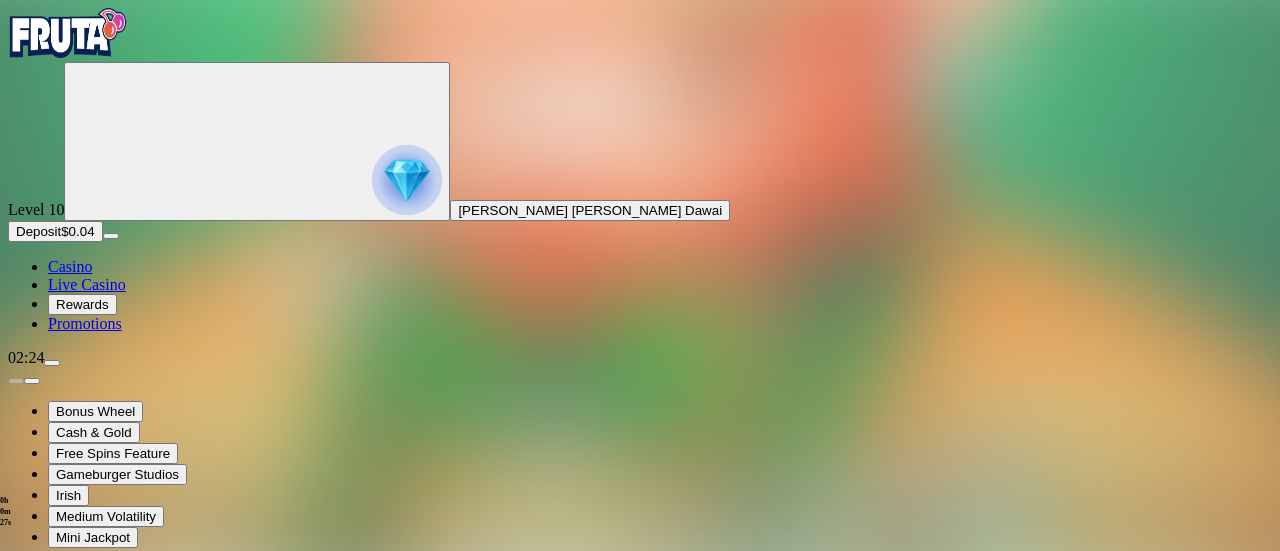 click at bounding box center (16, 759) 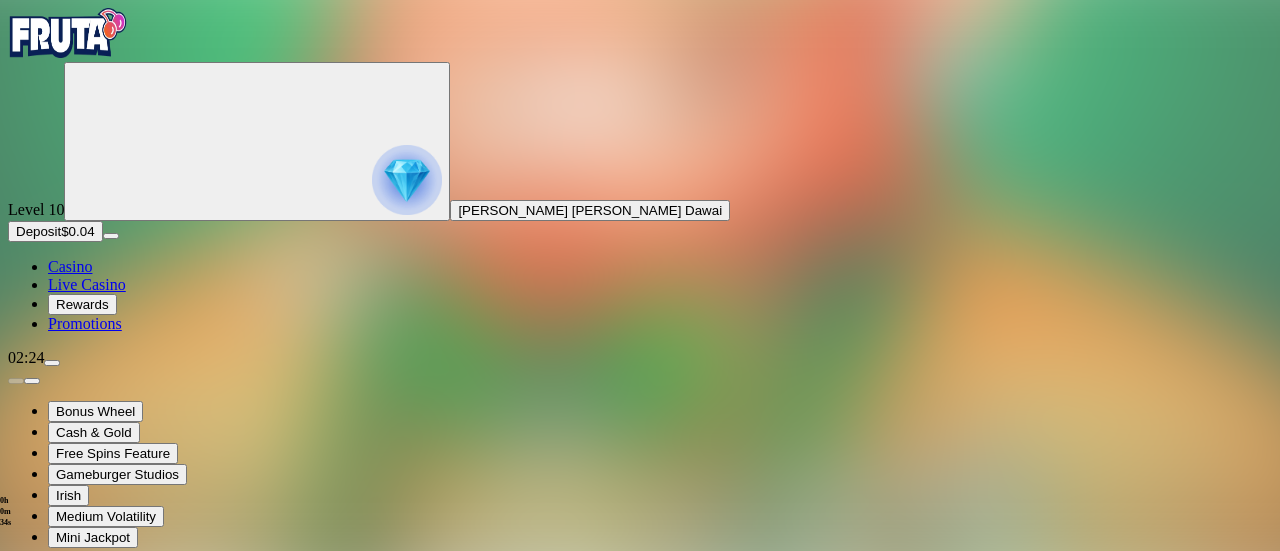 click on "Deposit $0.04" at bounding box center [55, 231] 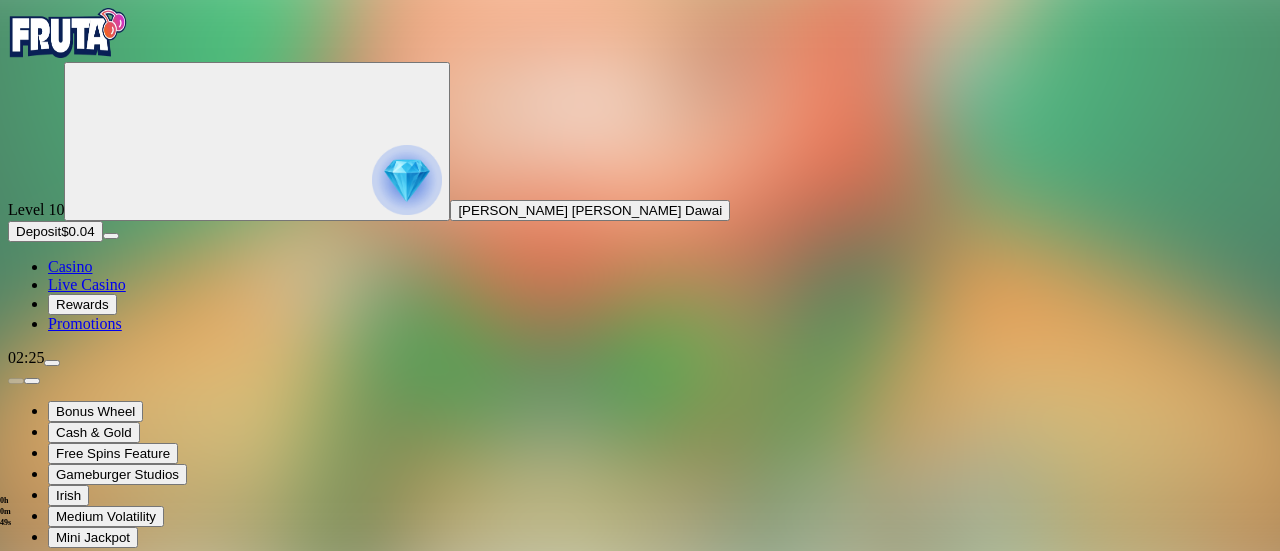 click at bounding box center (16, 806) 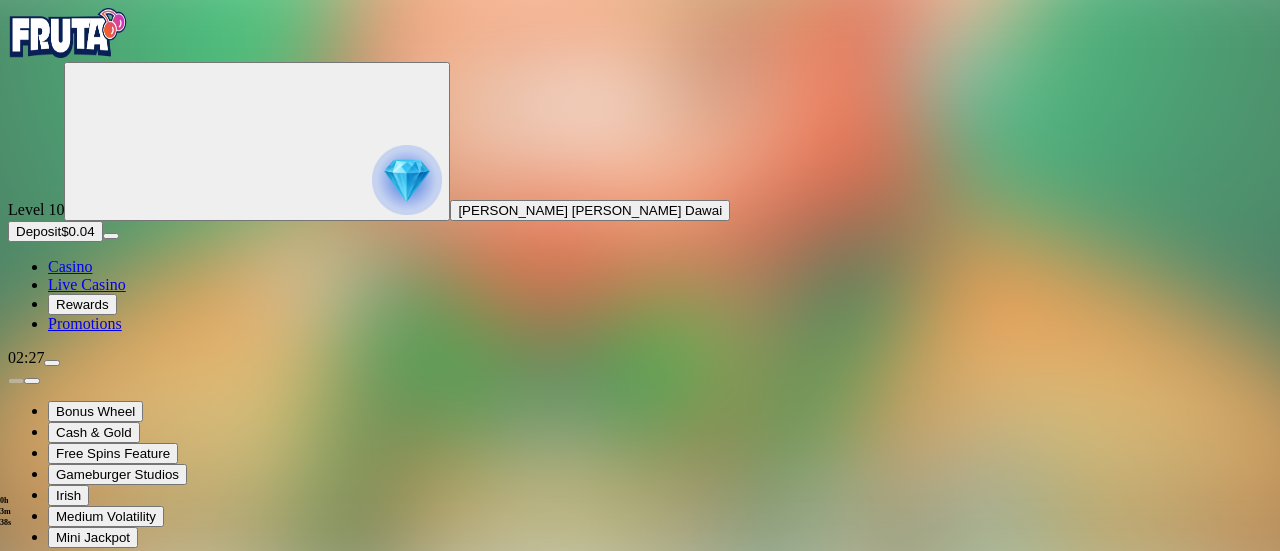 click on "Deposit" at bounding box center [38, 231] 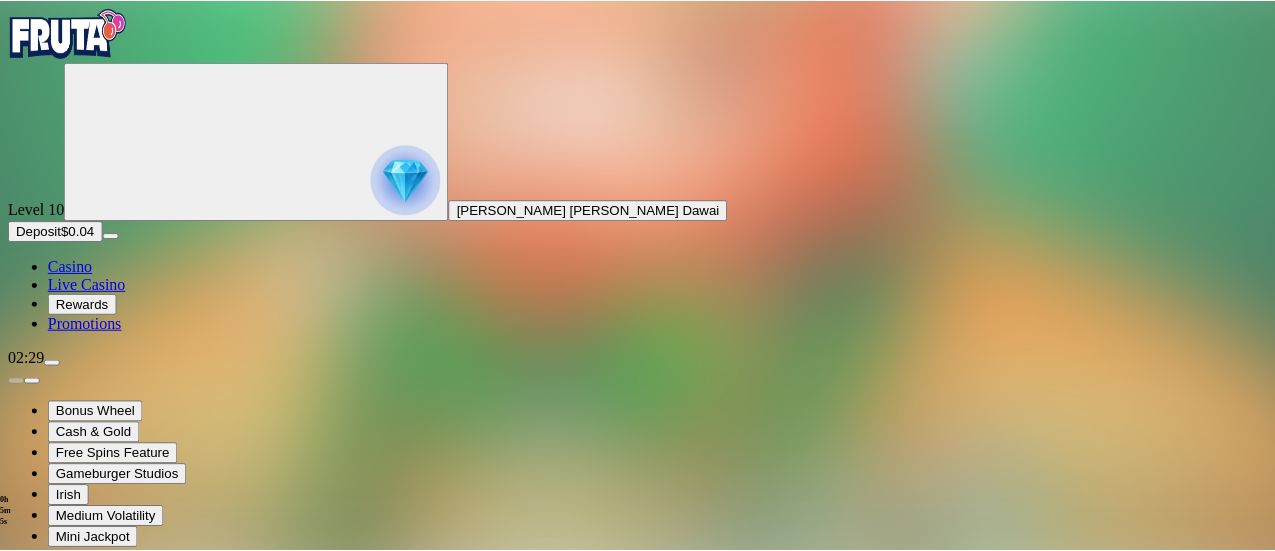 scroll, scrollTop: 26, scrollLeft: 0, axis: vertical 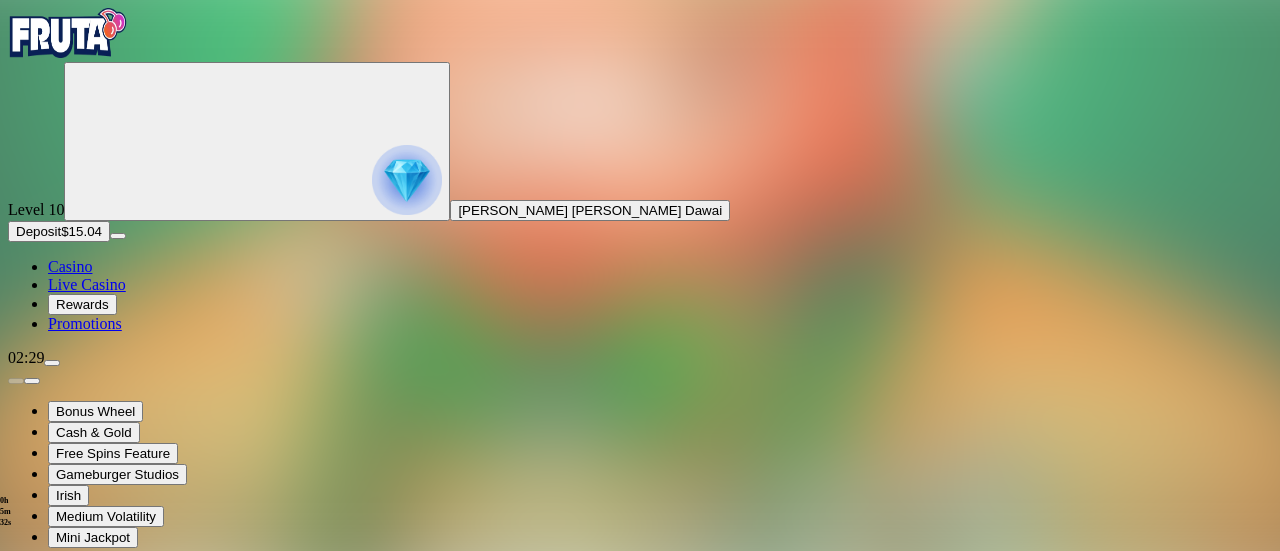 click at bounding box center [16, 806] 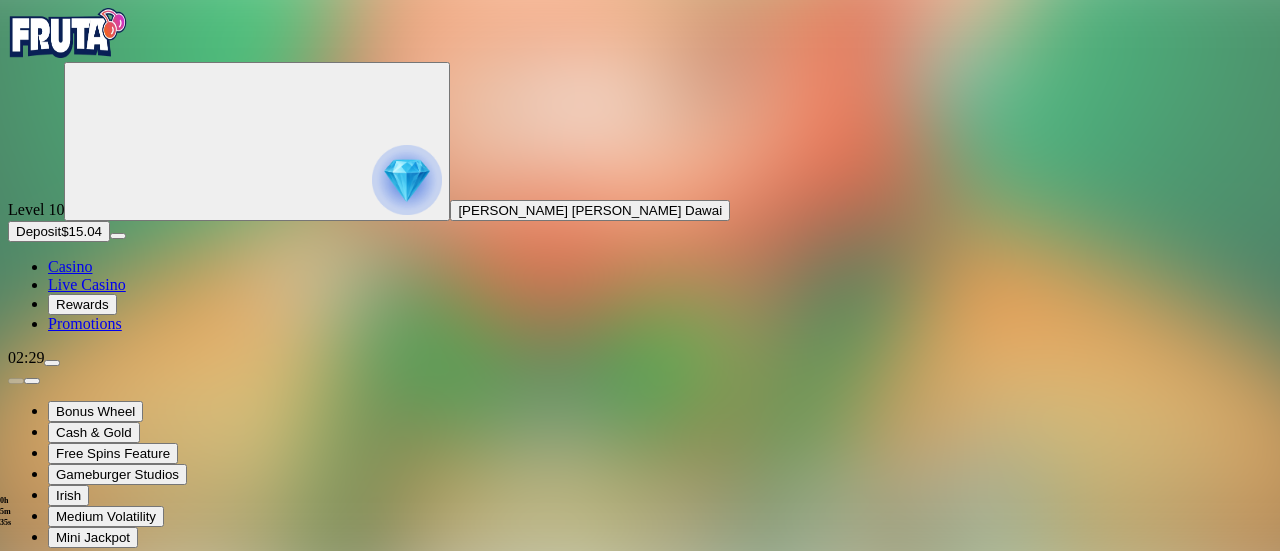 click at bounding box center [16, 900] 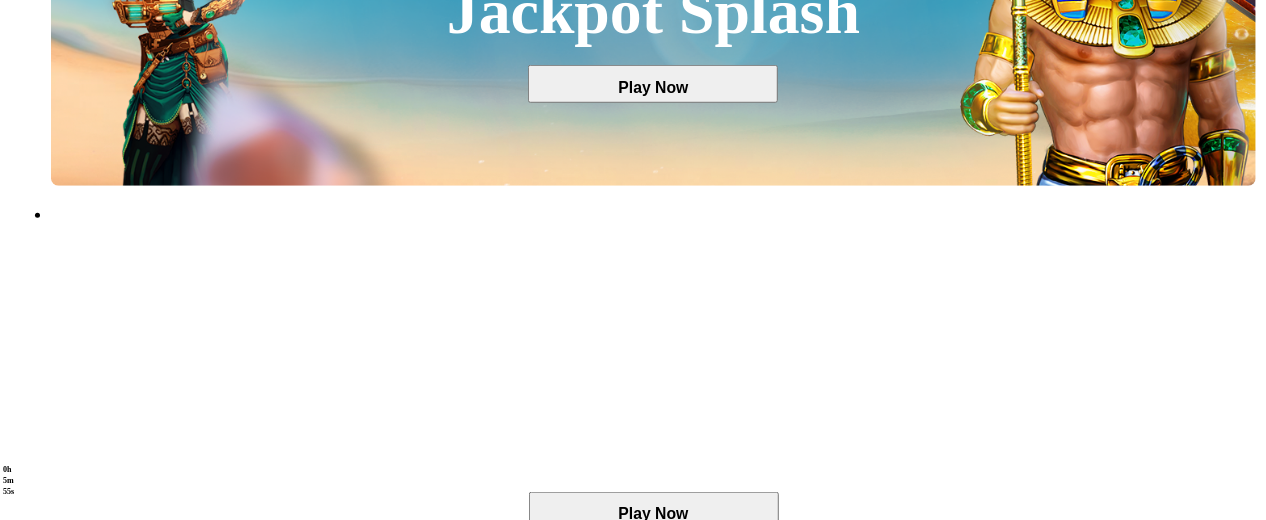 scroll, scrollTop: 778, scrollLeft: 0, axis: vertical 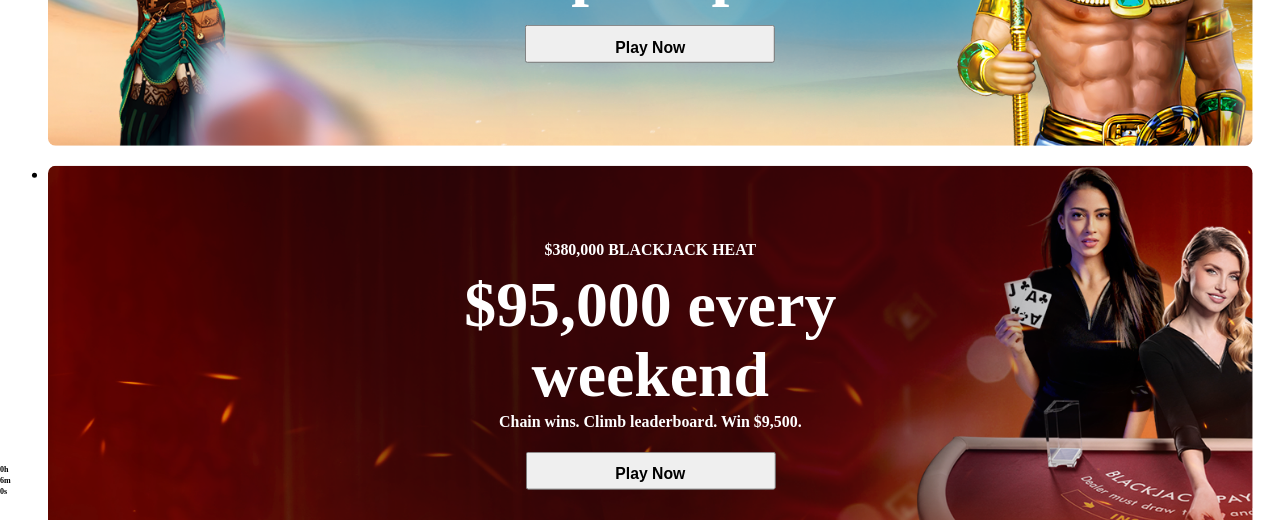 click at bounding box center (52, -415) 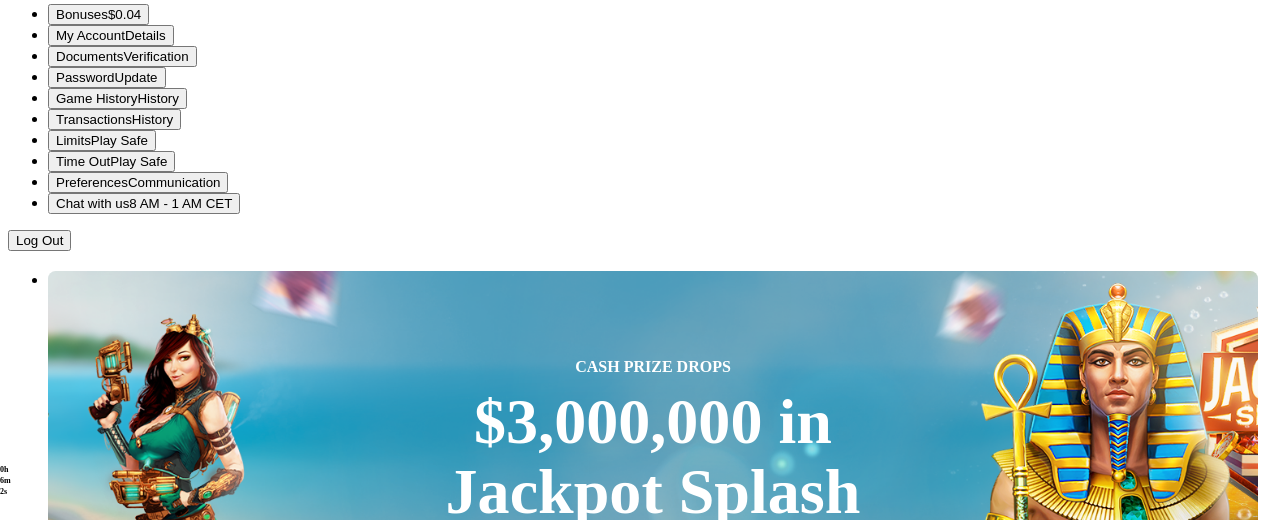 click on "Bonuses" at bounding box center (82, 14) 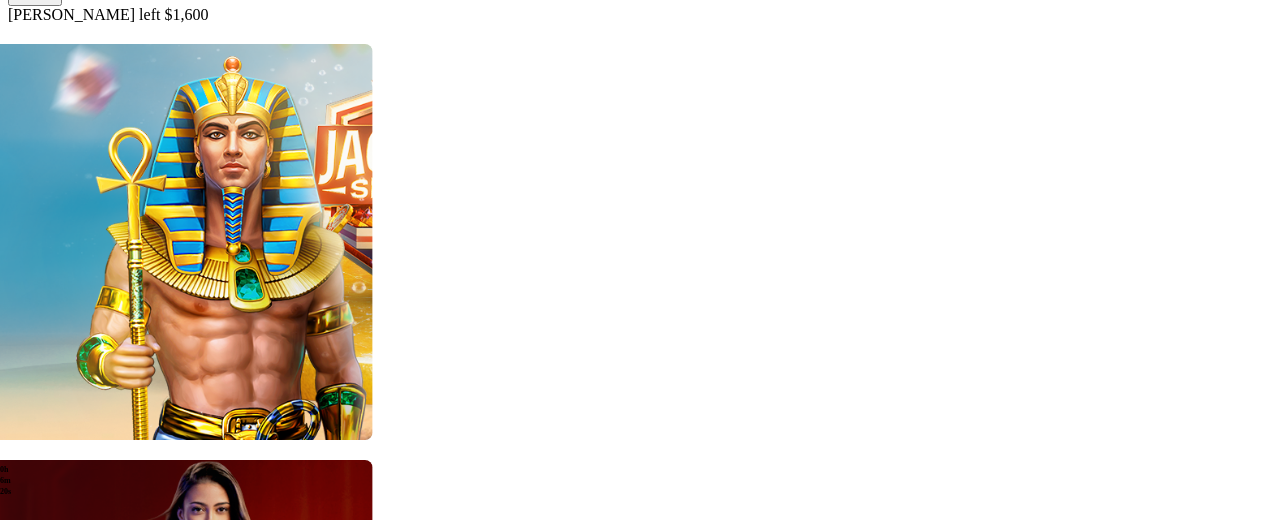 click at bounding box center (16, -169) 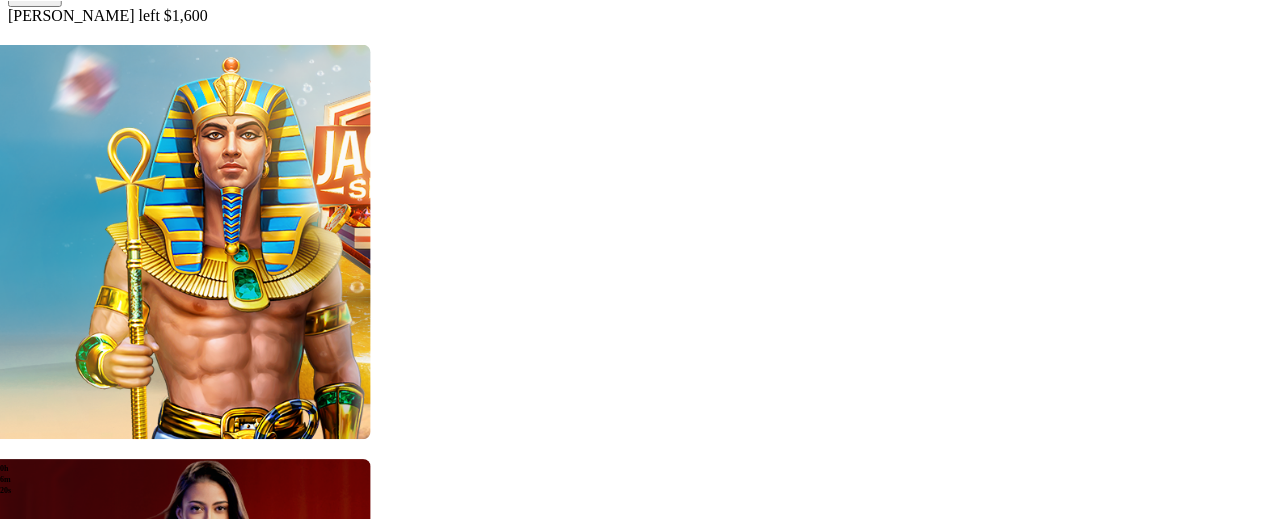 scroll, scrollTop: 0, scrollLeft: 0, axis: both 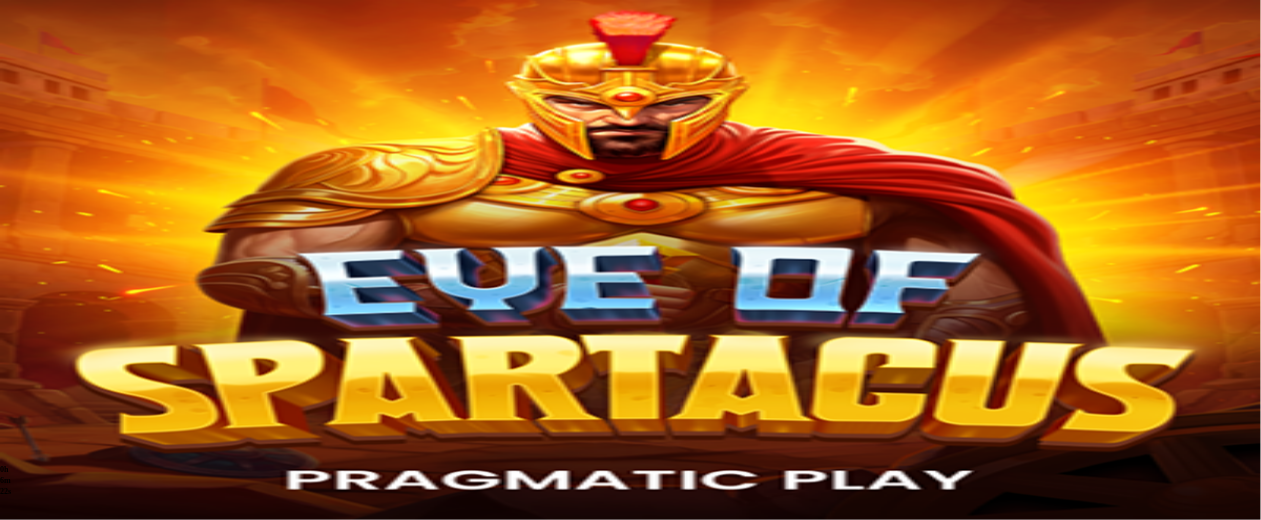 click at bounding box center [48, 3045] 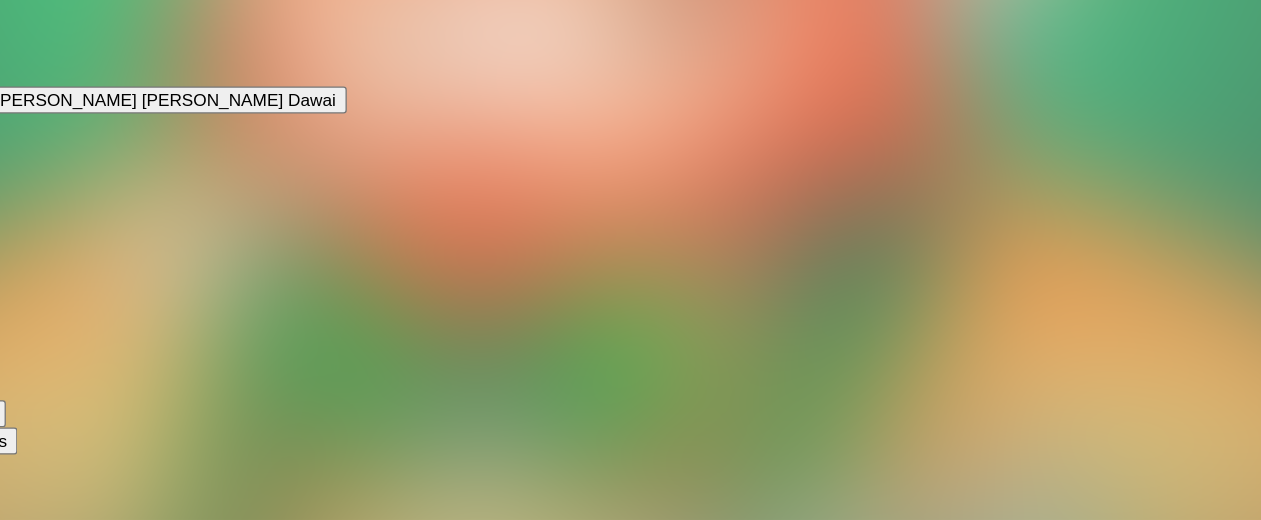 click at bounding box center (630, 1329) 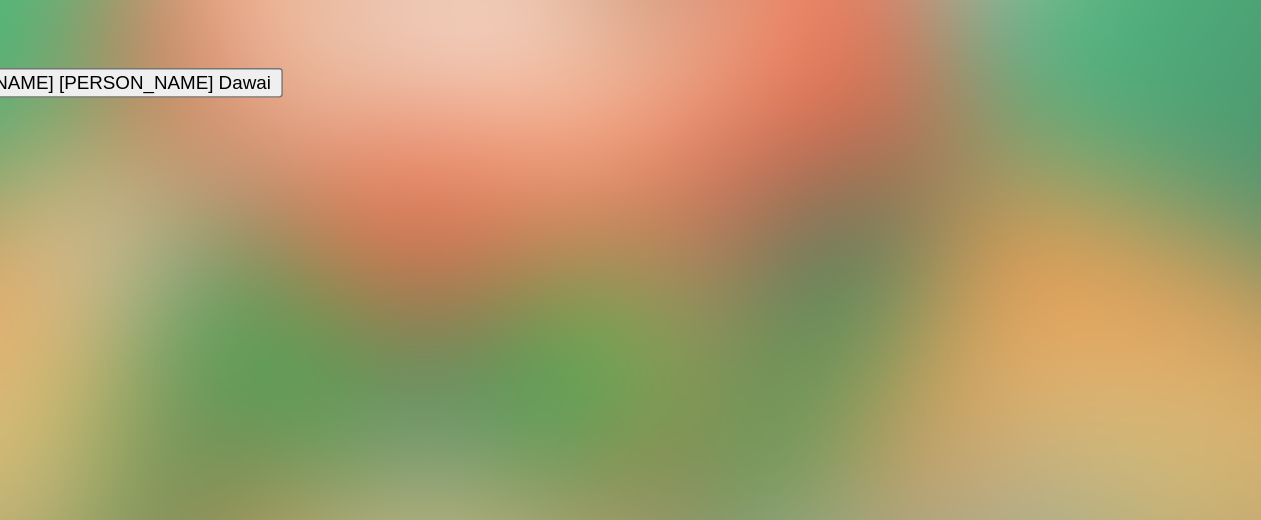 click at bounding box center [16, 832] 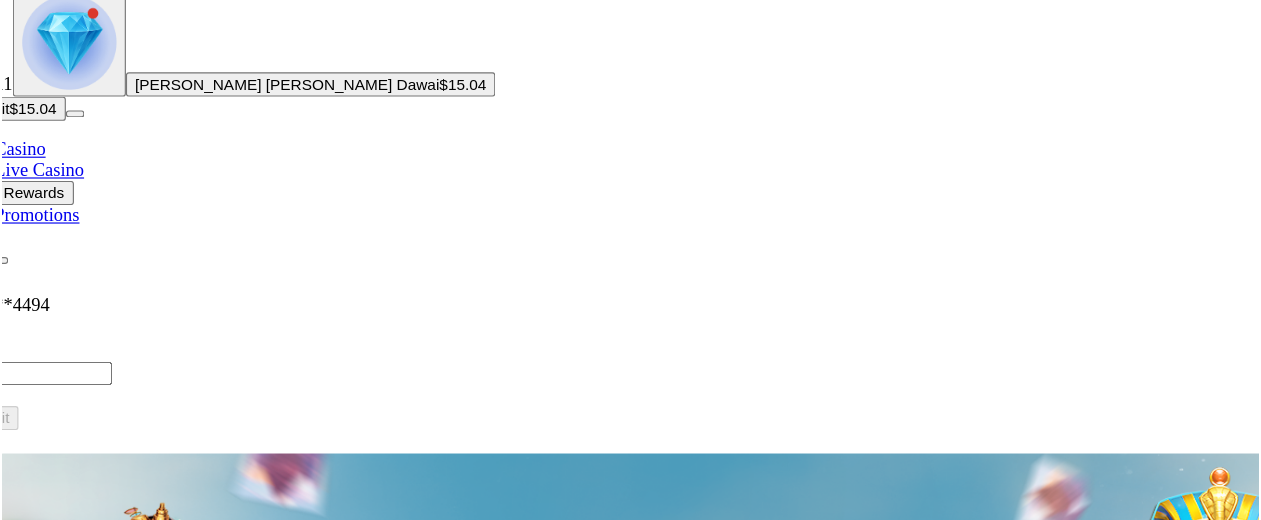 scroll, scrollTop: 0, scrollLeft: 0, axis: both 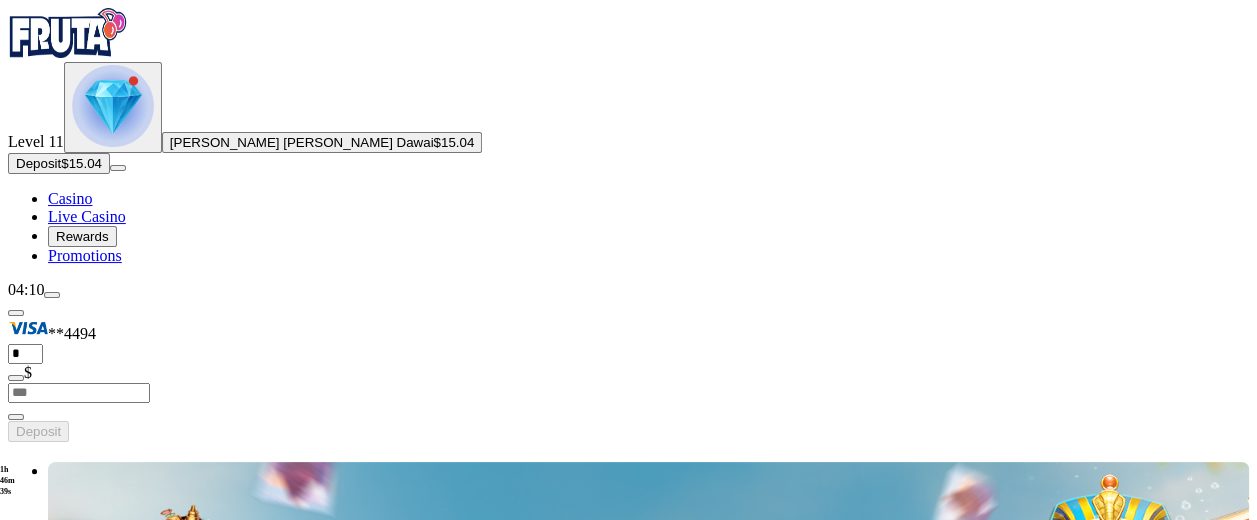 click on "$15.04" at bounding box center (454, 142) 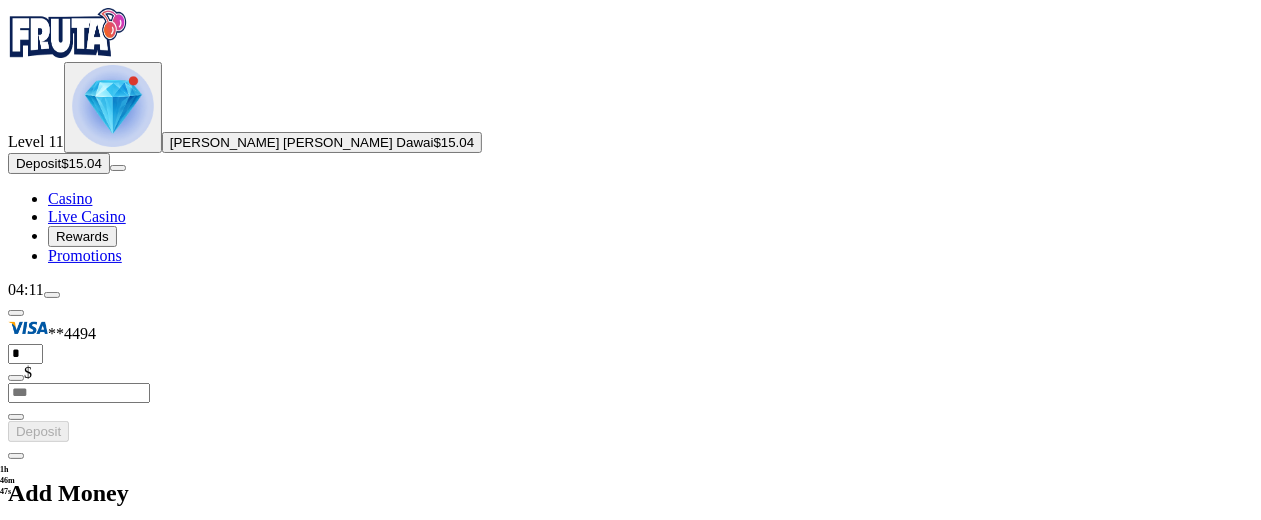 click at bounding box center [52, 295] 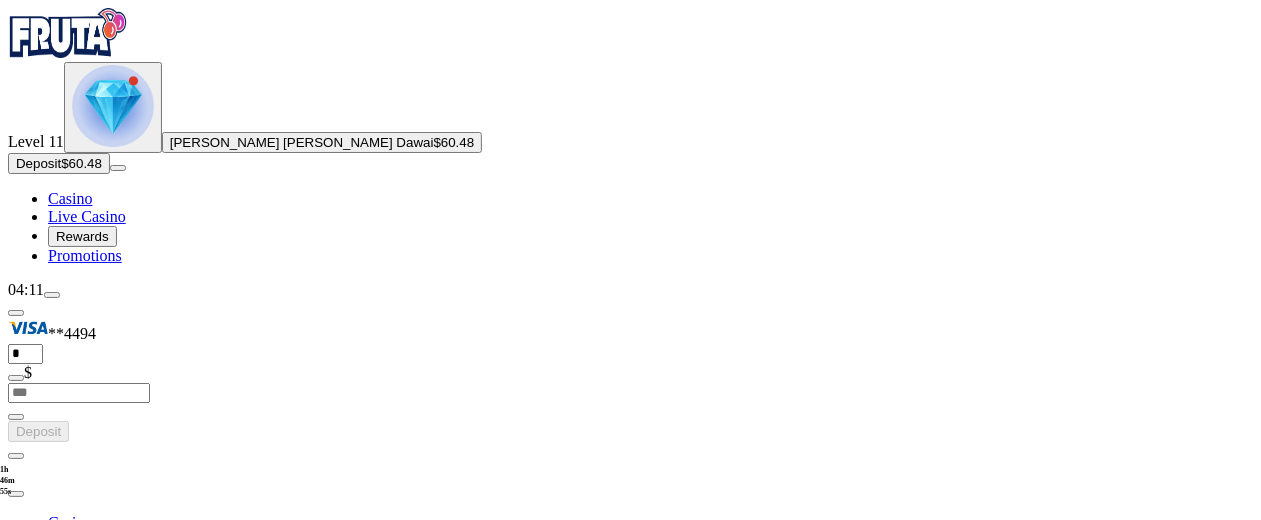 drag, startPoint x: 178, startPoint y: 493, endPoint x: 172, endPoint y: 505, distance: 13.416408 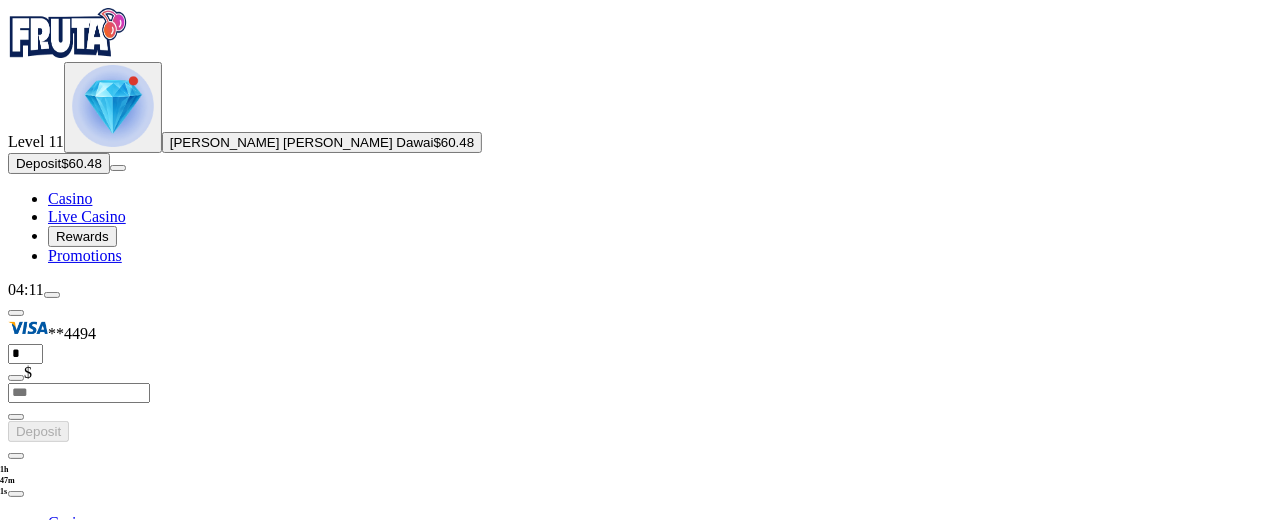 scroll, scrollTop: 188, scrollLeft: 0, axis: vertical 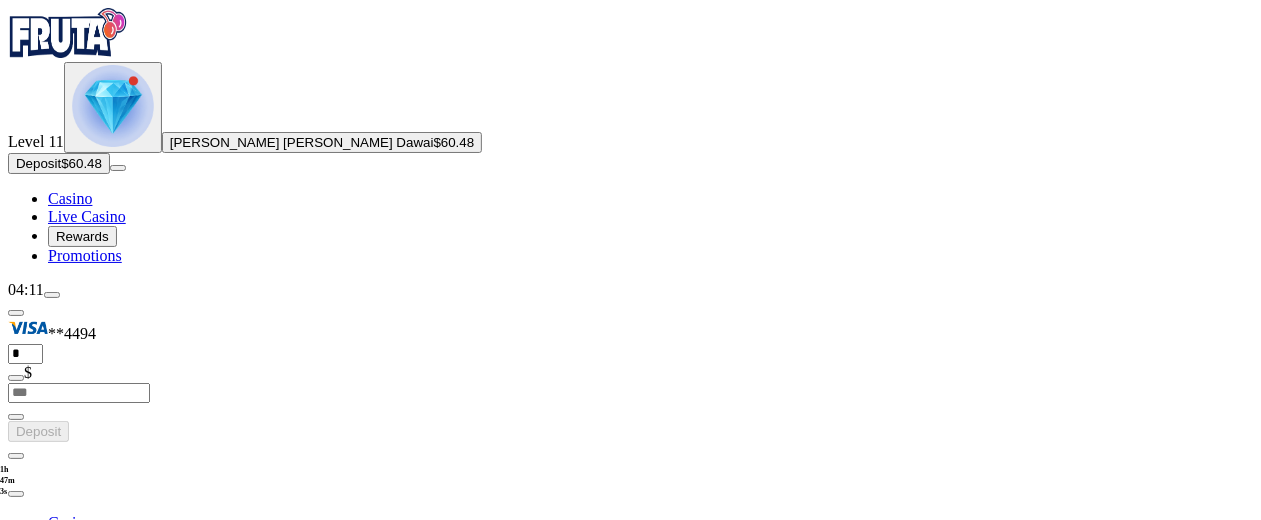 click on "Log Out" at bounding box center (39, 950) 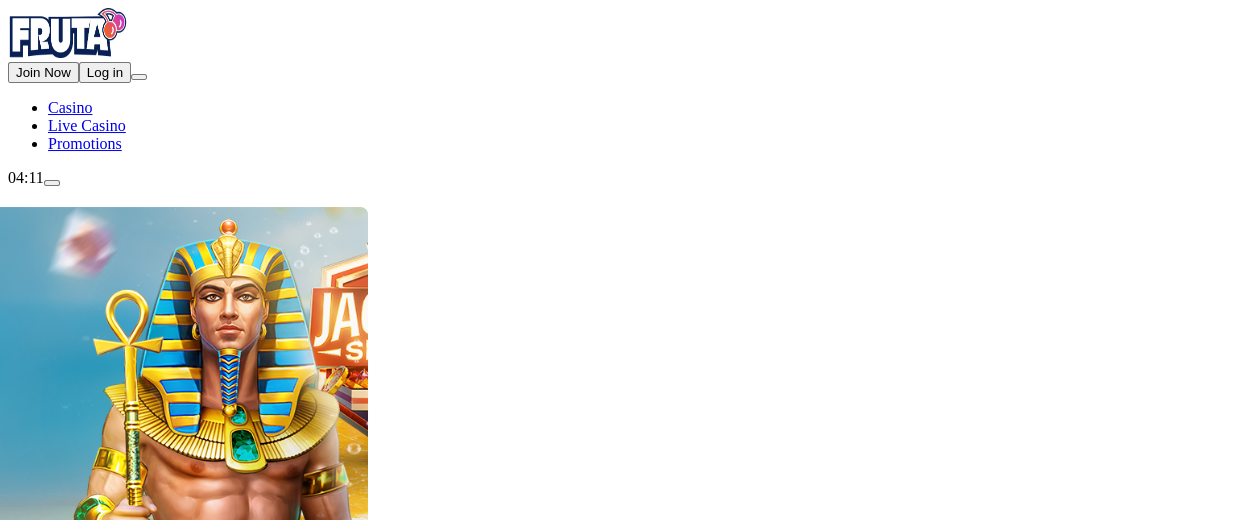 click at bounding box center [48, 2734] 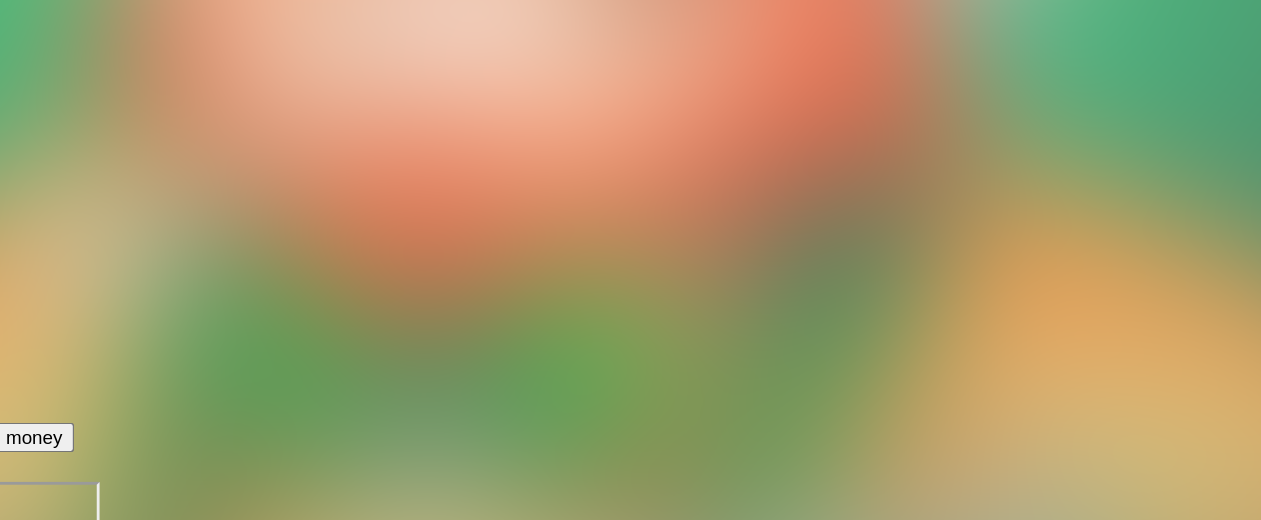 drag, startPoint x: 644, startPoint y: 327, endPoint x: 654, endPoint y: 305, distance: 24.166092 